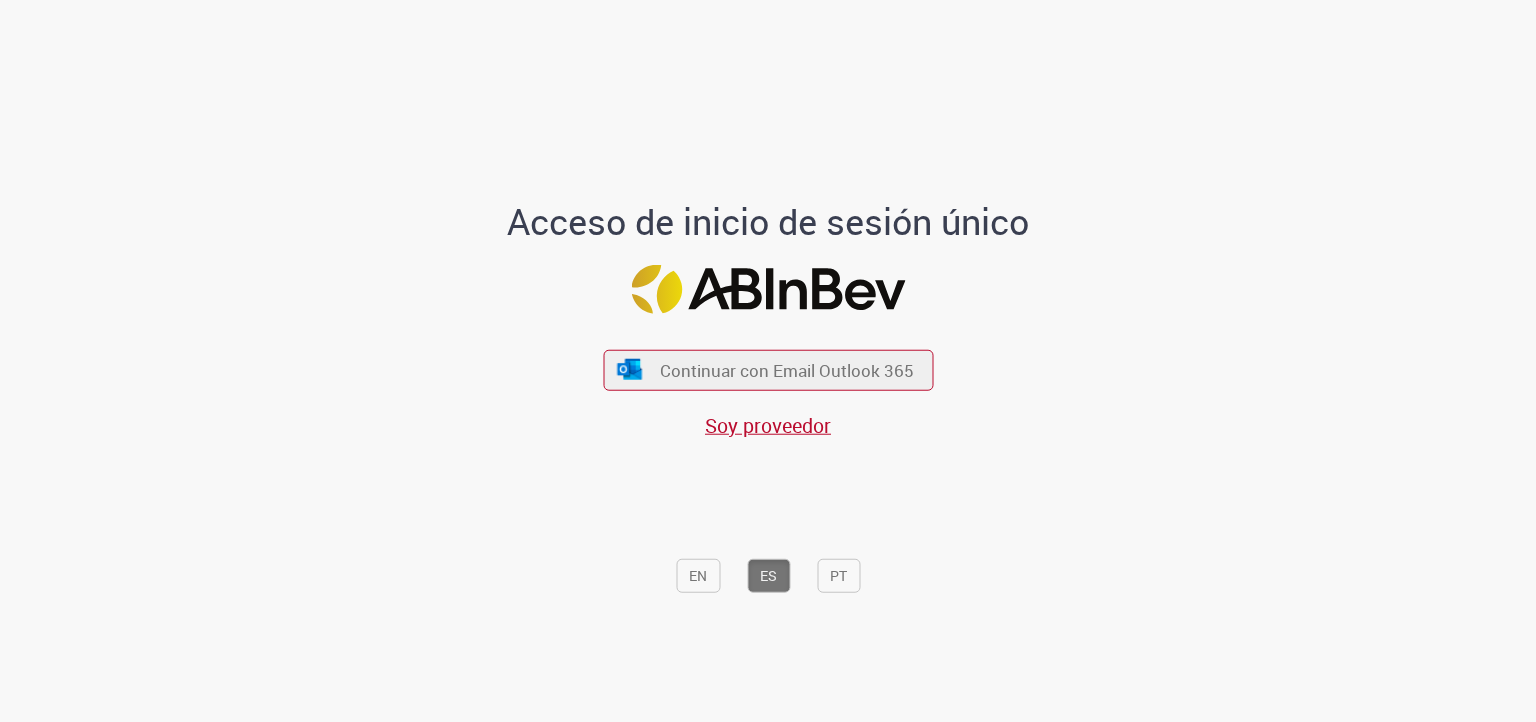 click on "Continuar con Email Outlook 365" at bounding box center (787, 370) 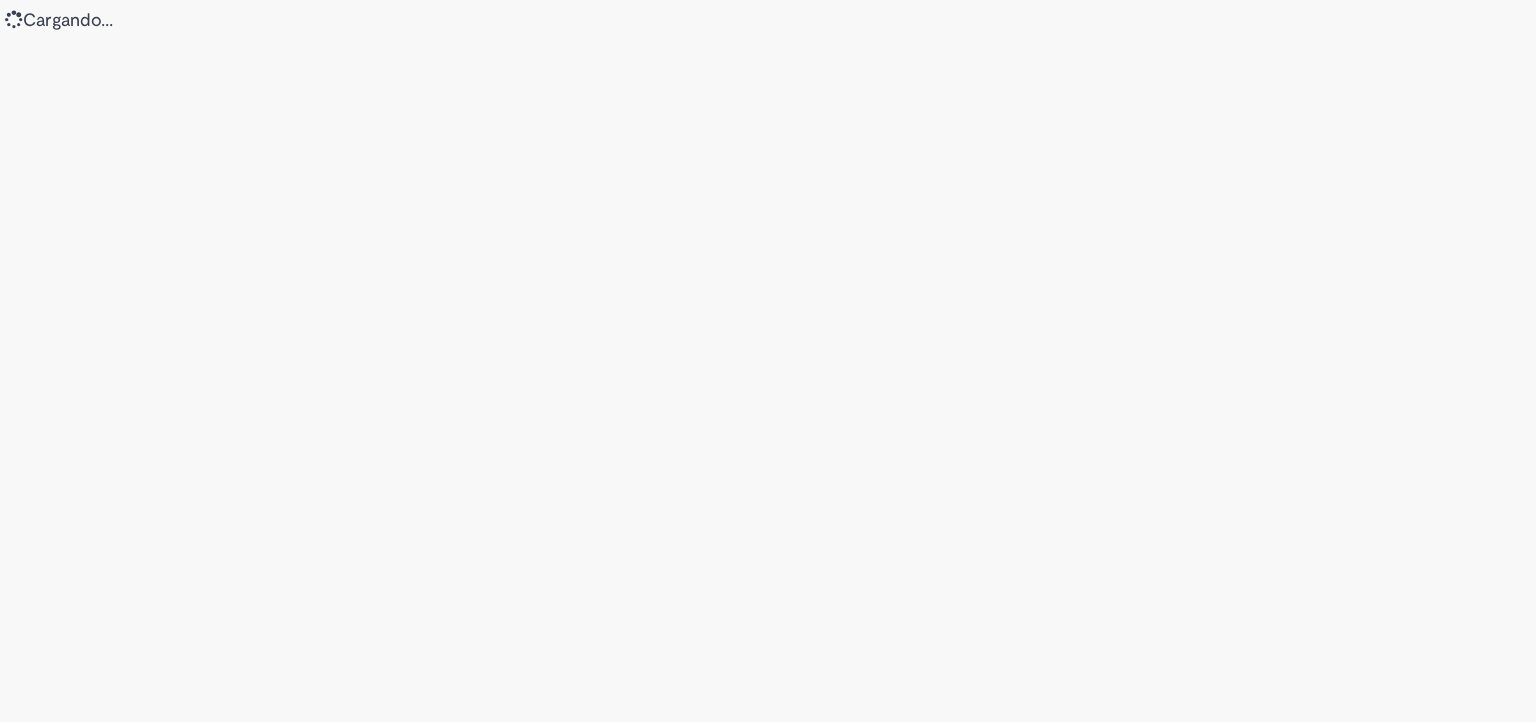 scroll, scrollTop: 0, scrollLeft: 0, axis: both 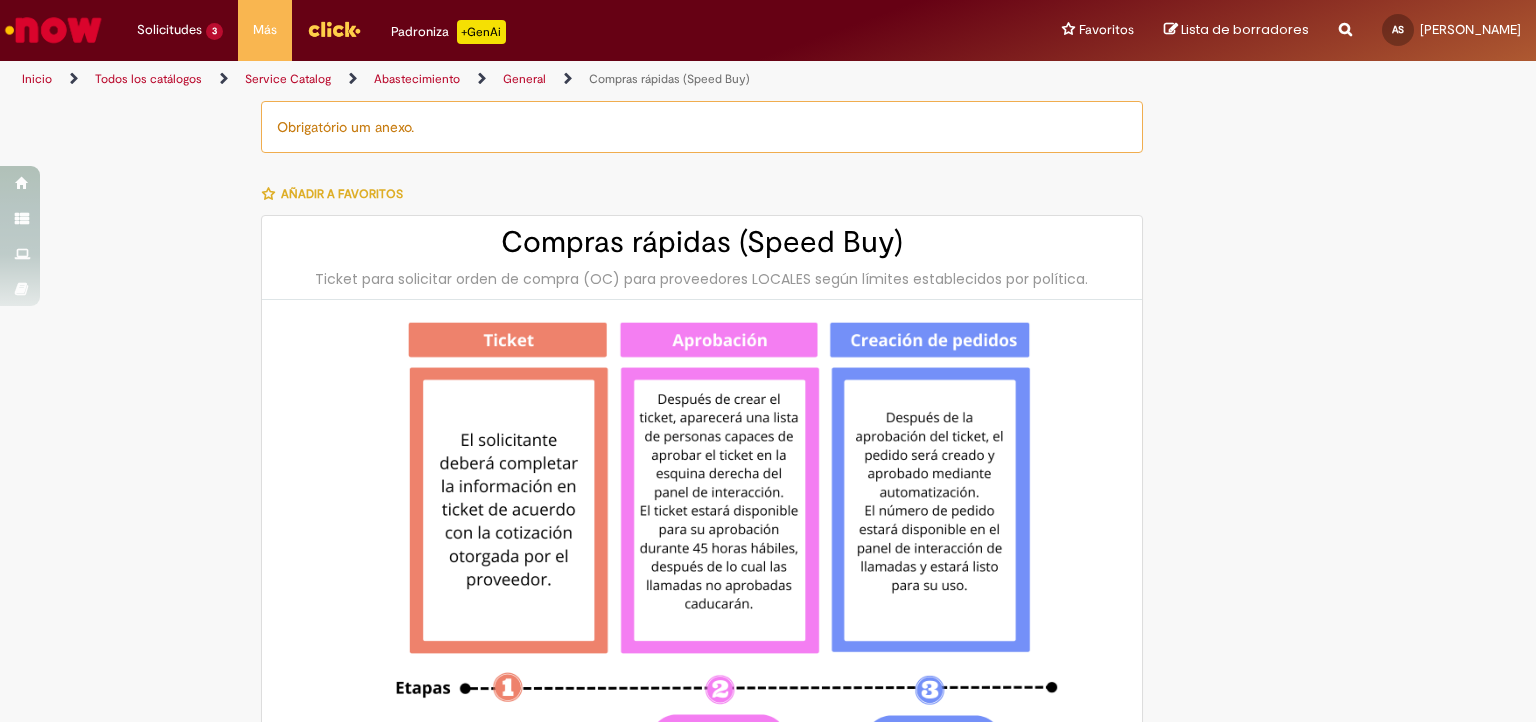 type on "********" 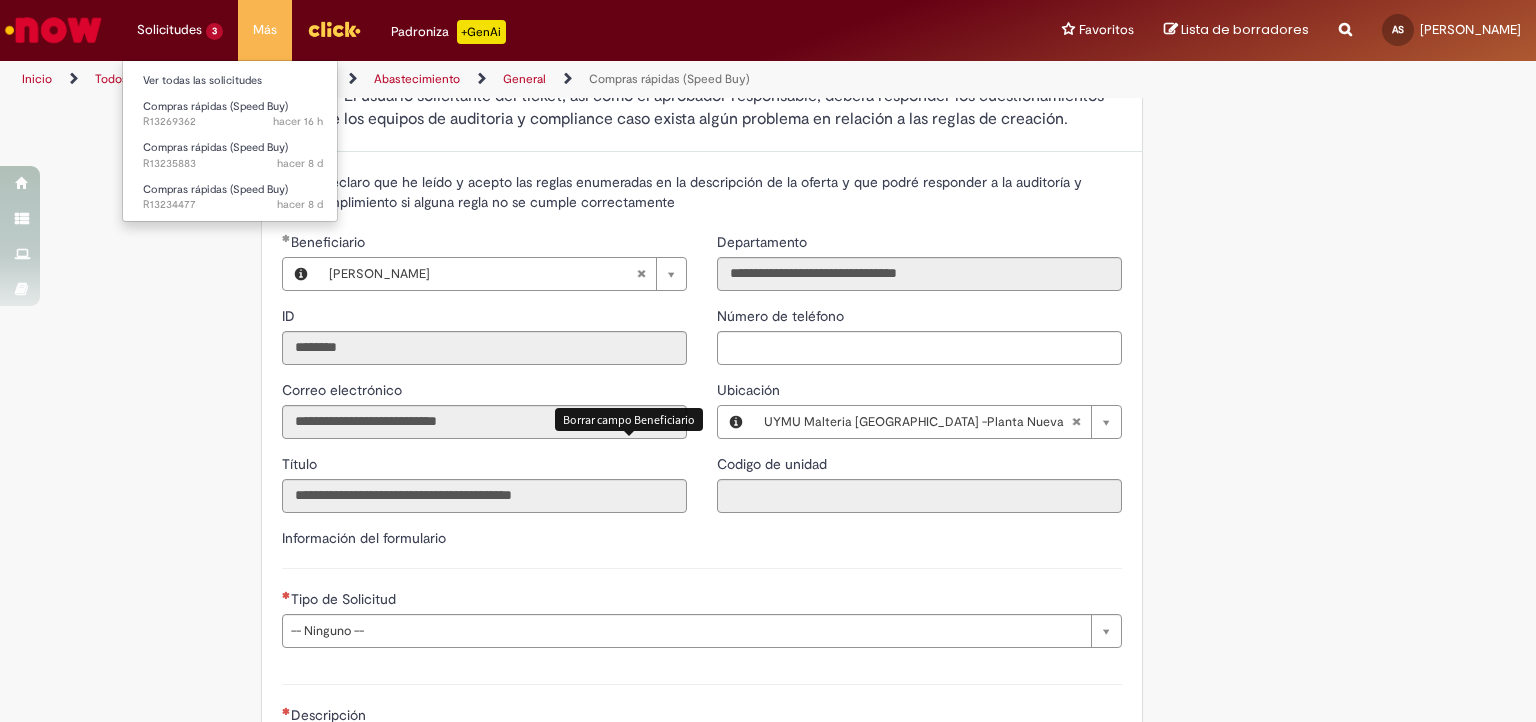 scroll, scrollTop: 1852, scrollLeft: 0, axis: vertical 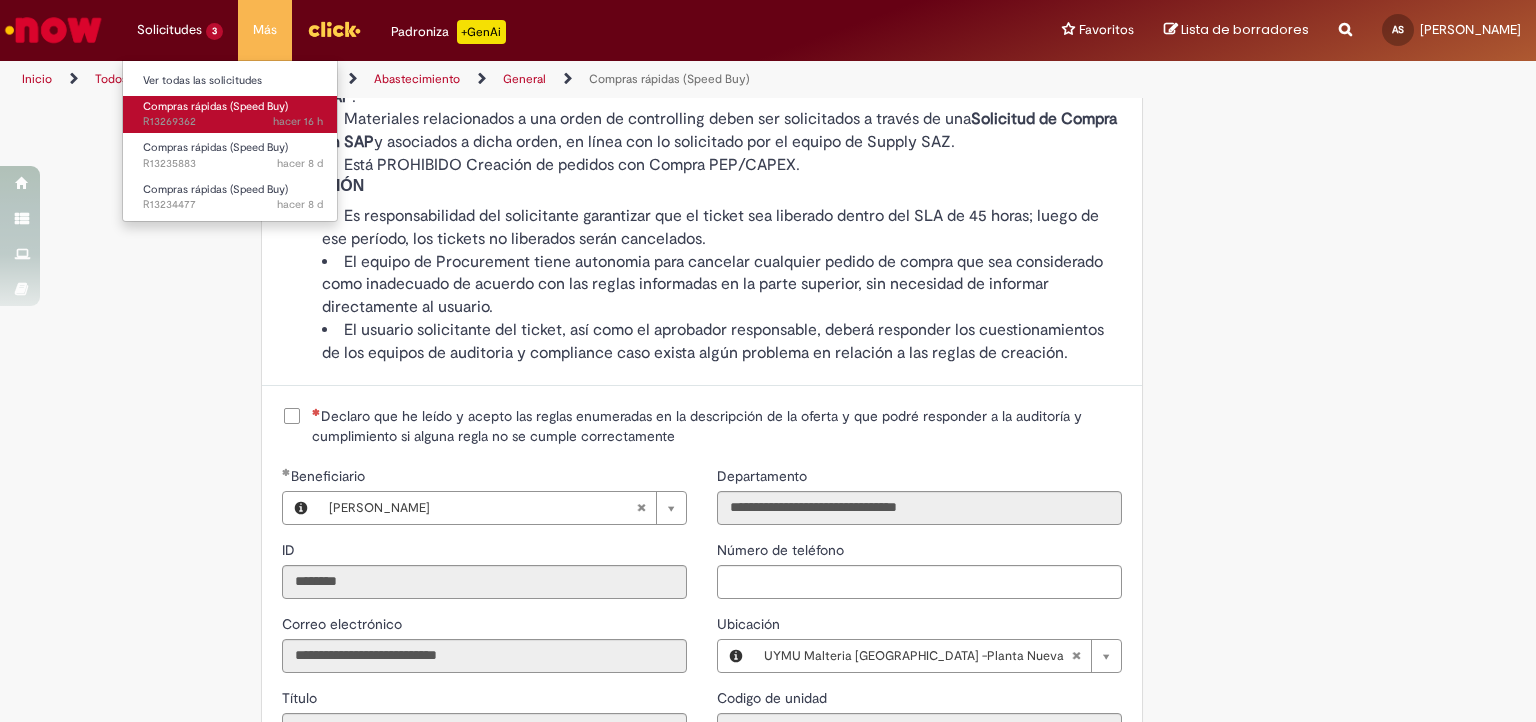 click on "Compras rápidas (Speed Buy)" at bounding box center (215, 106) 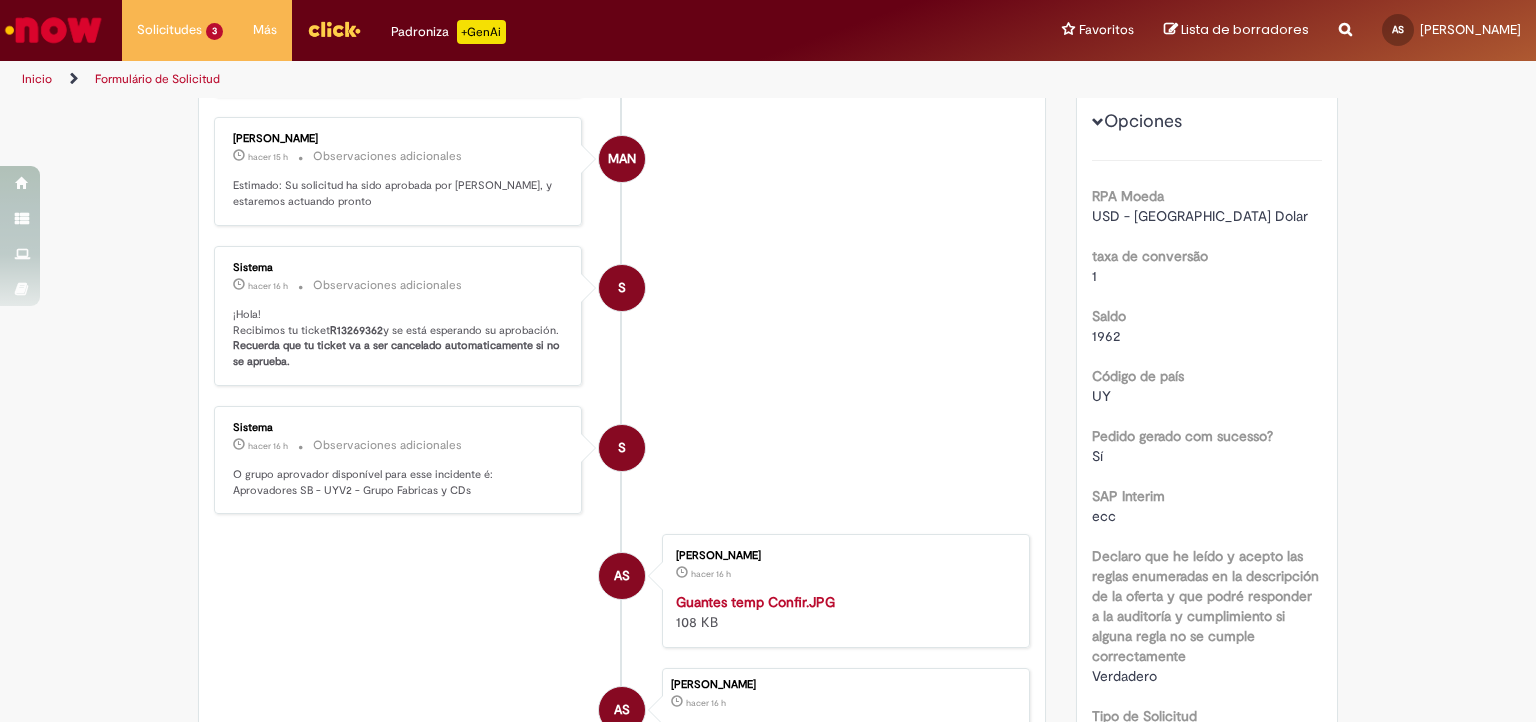 scroll, scrollTop: 0, scrollLeft: 0, axis: both 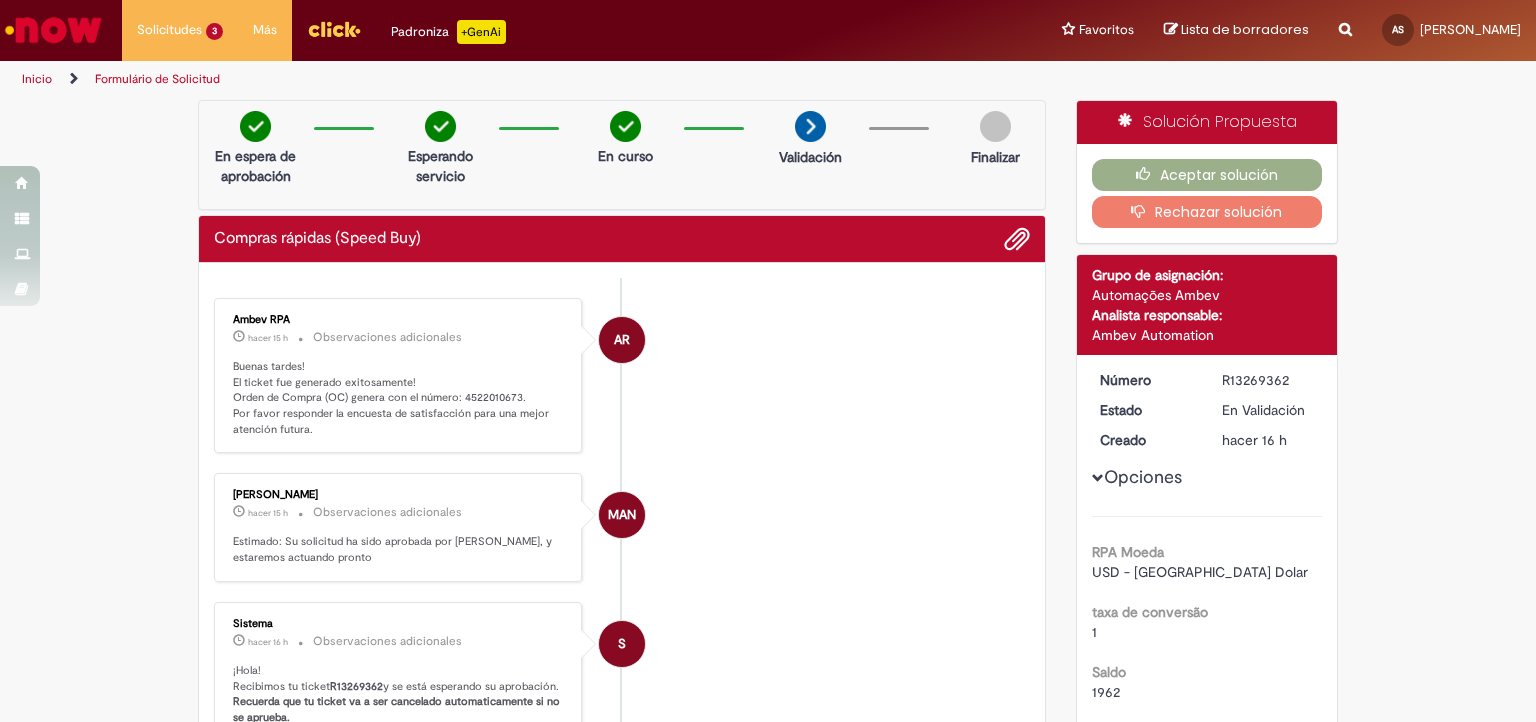 click on "Buenas tardes!
El ticket fue generado exitosamente!
Orden de Compra (OC) genera con el número: 4522010673.
Por favor responder la encuesta de satisfacción para una mejor atención futura." at bounding box center [399, 398] 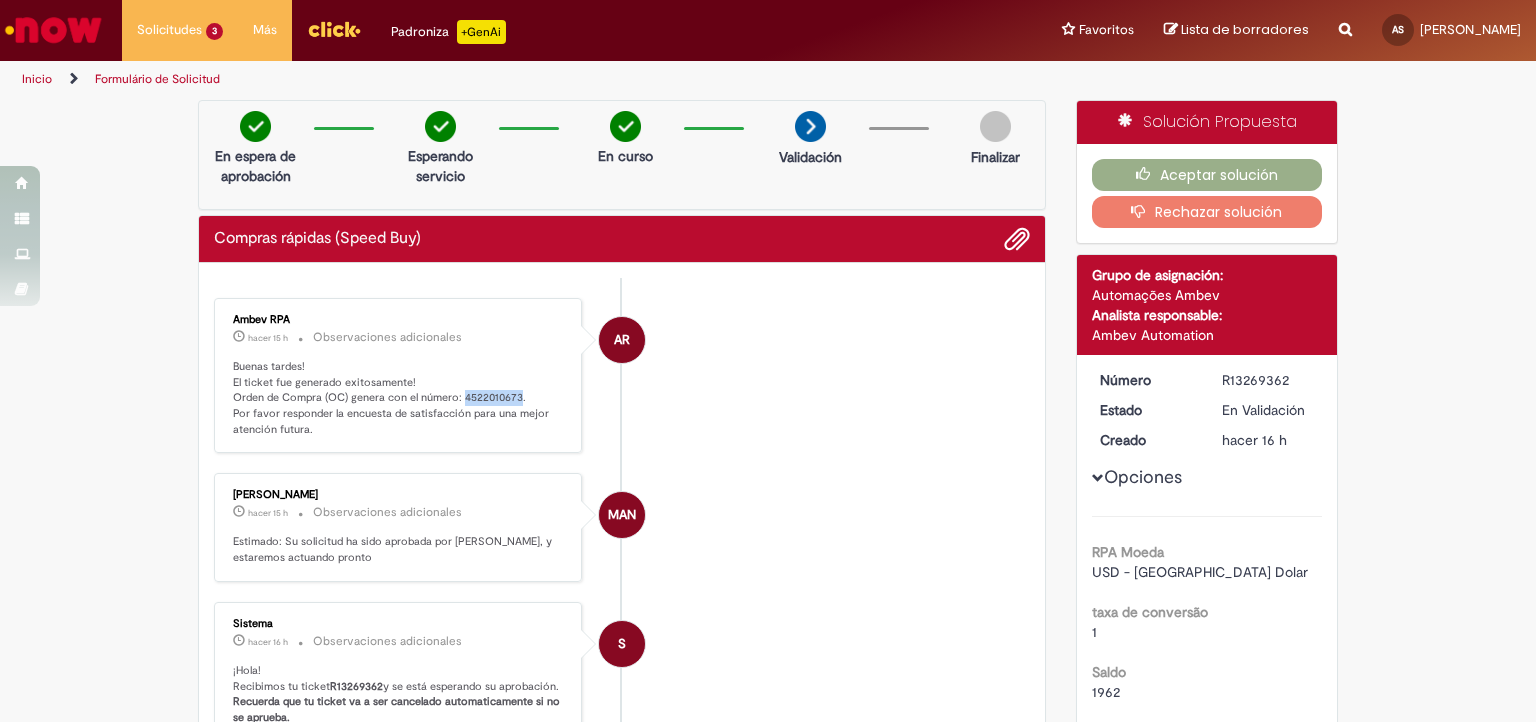 click on "Buenas tardes!
El ticket fue generado exitosamente!
Orden de Compra (OC) genera con el número: 4522010673.
Por favor responder la encuesta de satisfacción para una mejor atención futura." at bounding box center [399, 398] 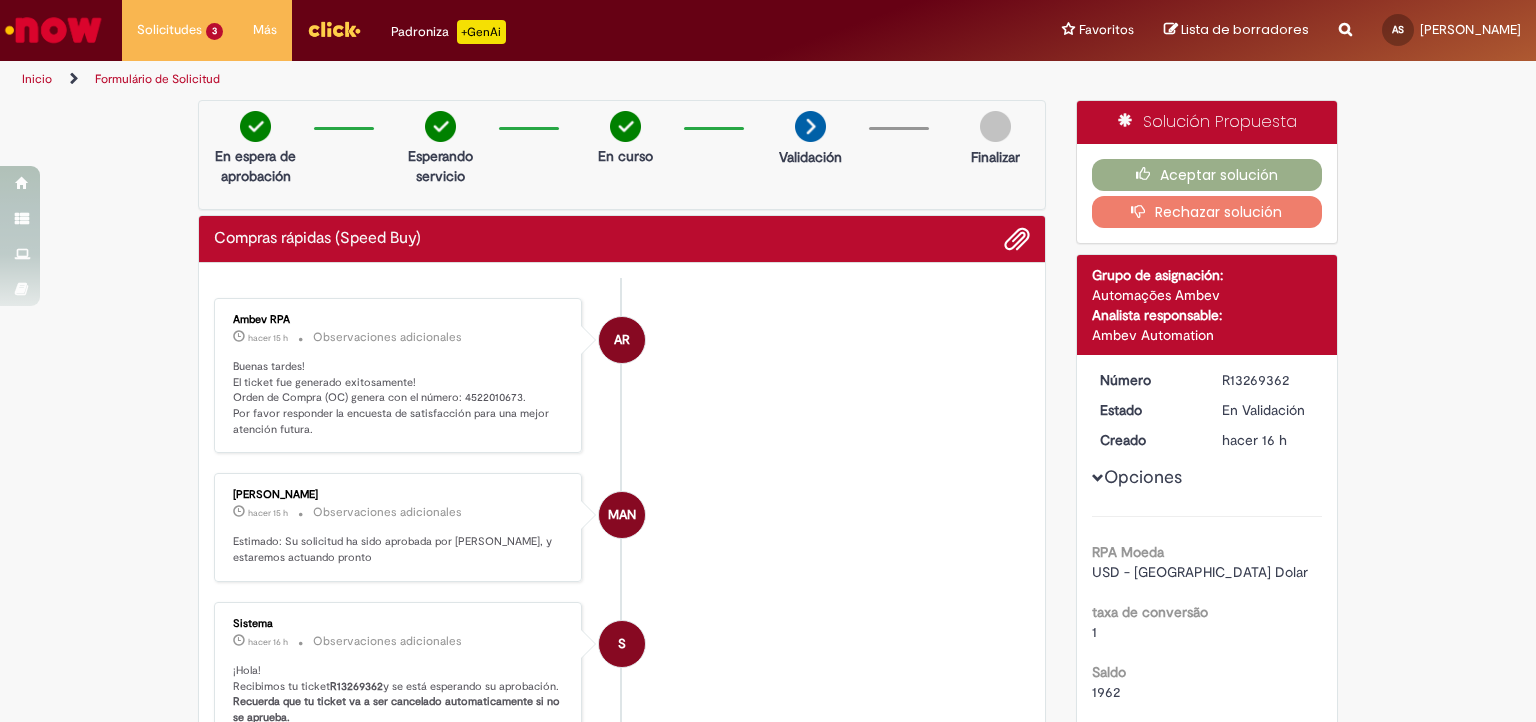 drag, startPoint x: 432, startPoint y: 157, endPoint x: 360, endPoint y: -8, distance: 180.025 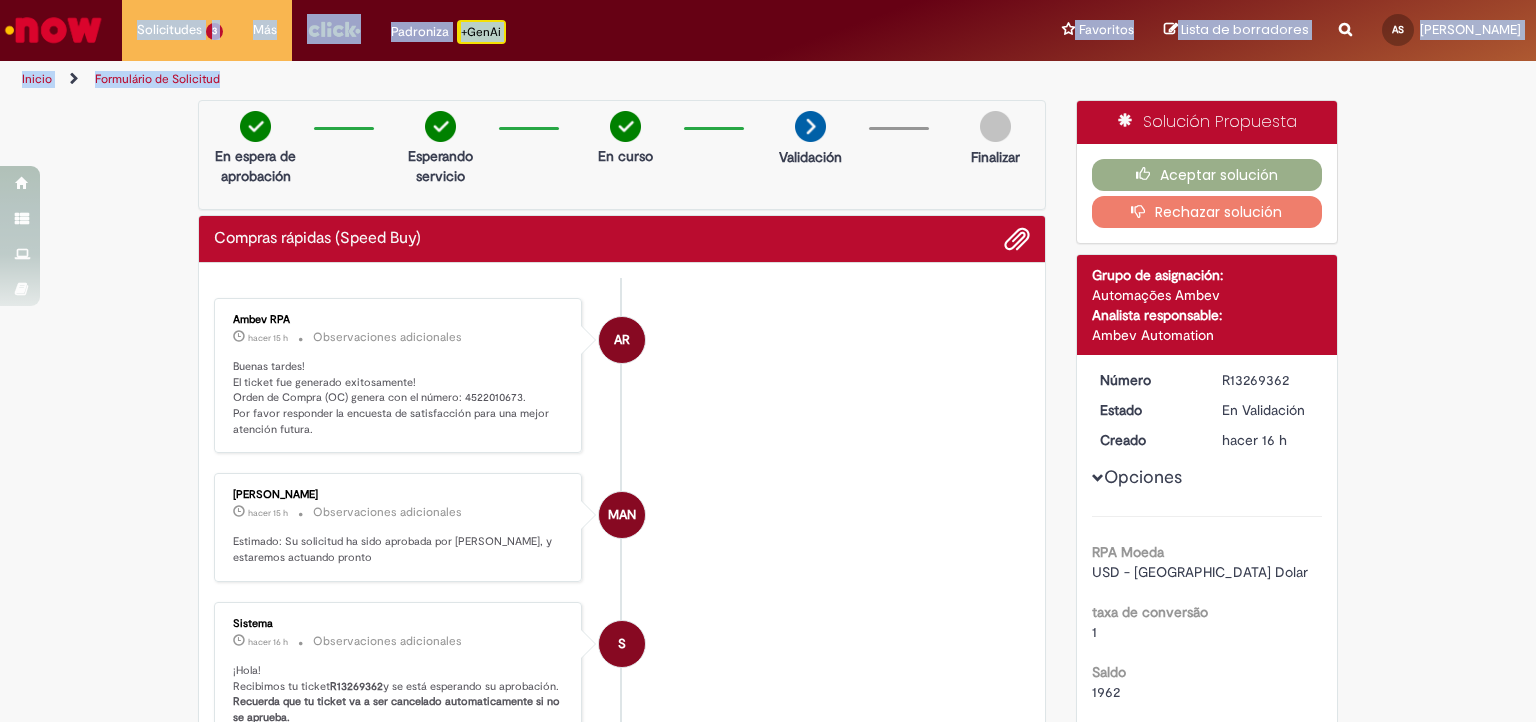 drag, startPoint x: 360, startPoint y: -8, endPoint x: 140, endPoint y: -103, distance: 239.63513 